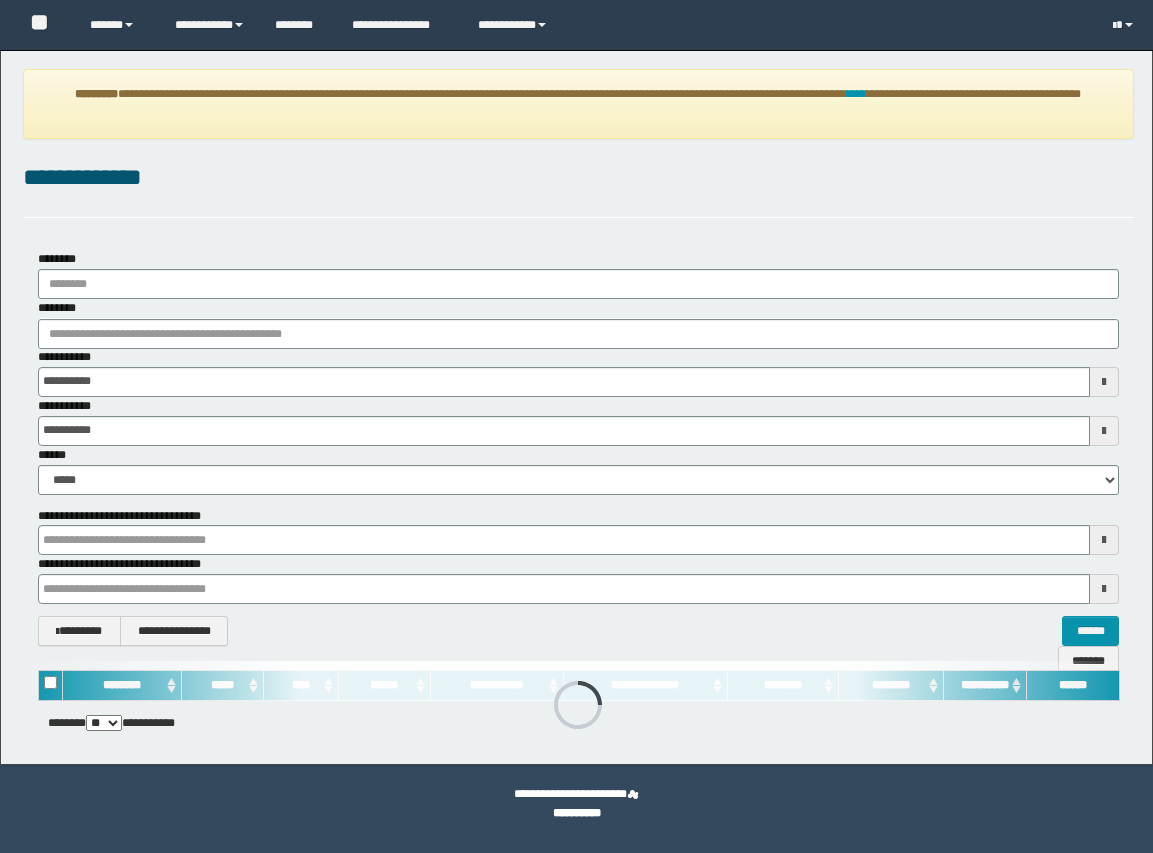 scroll, scrollTop: 0, scrollLeft: 0, axis: both 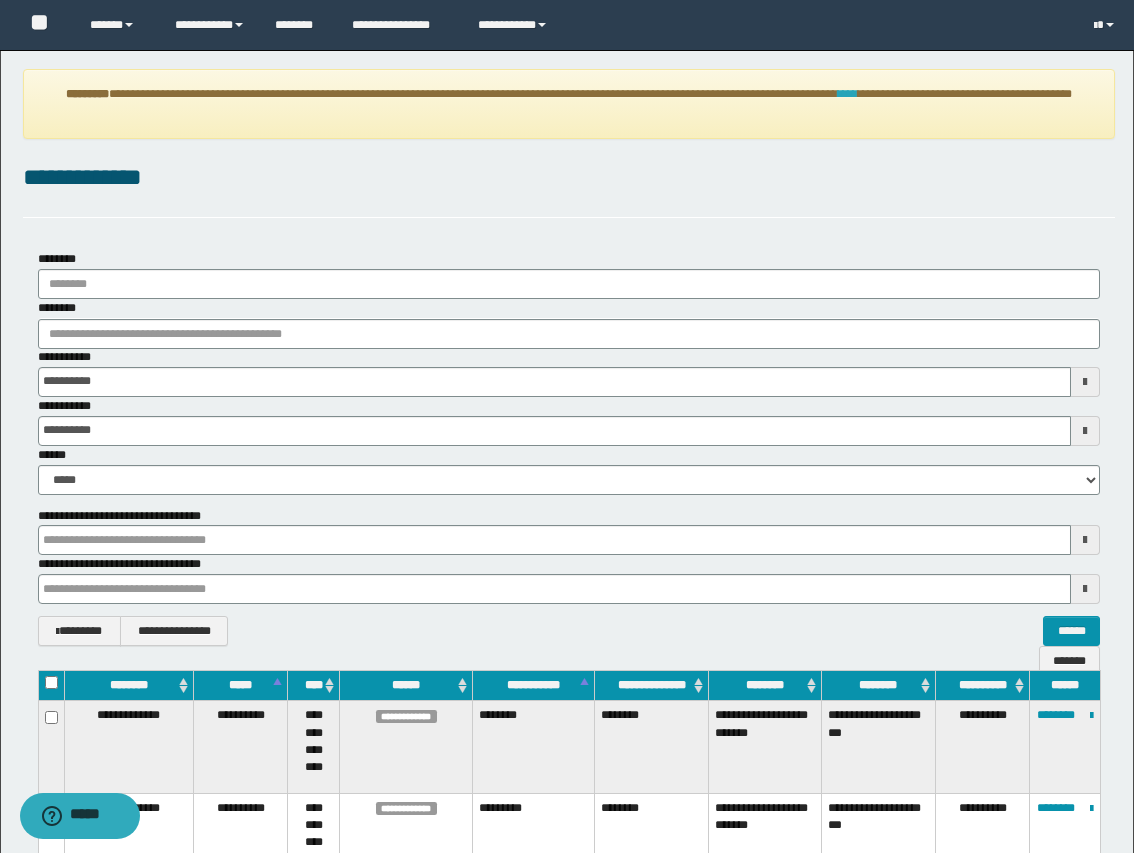 click on "****" at bounding box center [848, 94] 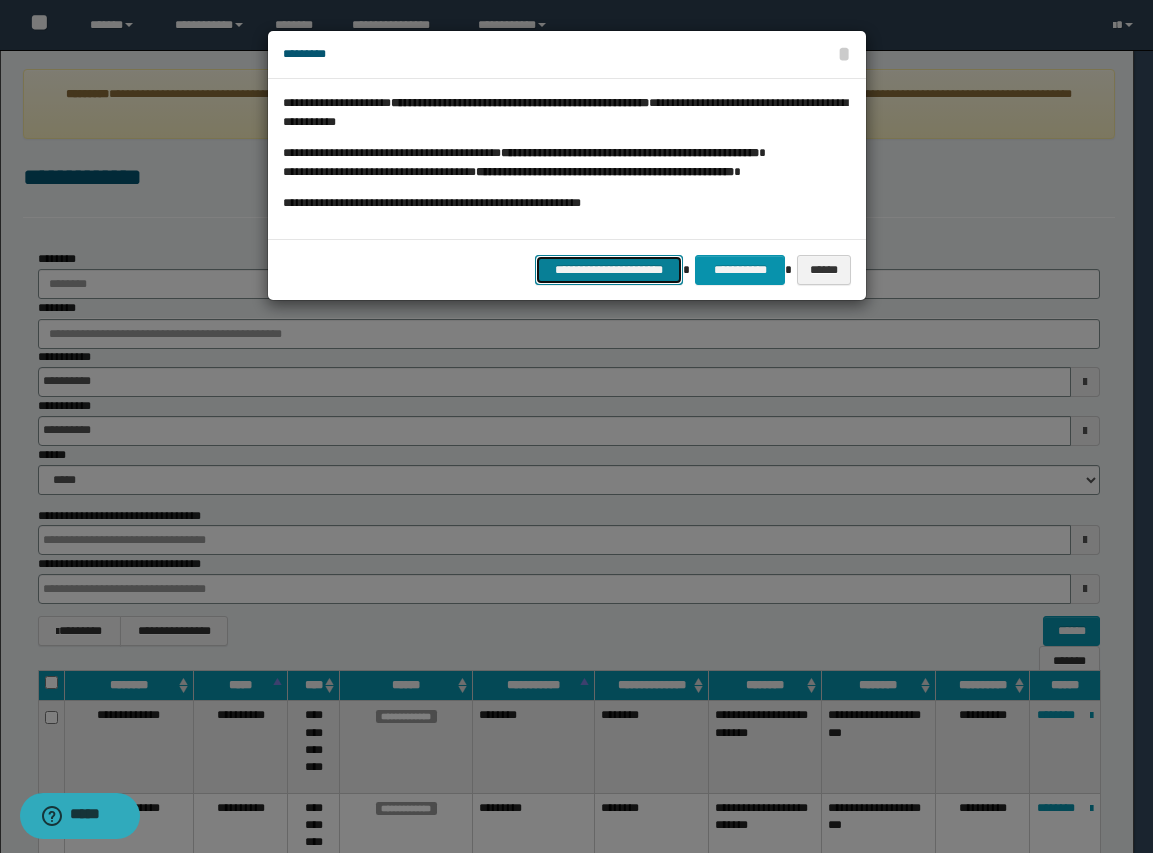 click on "**********" at bounding box center [609, 270] 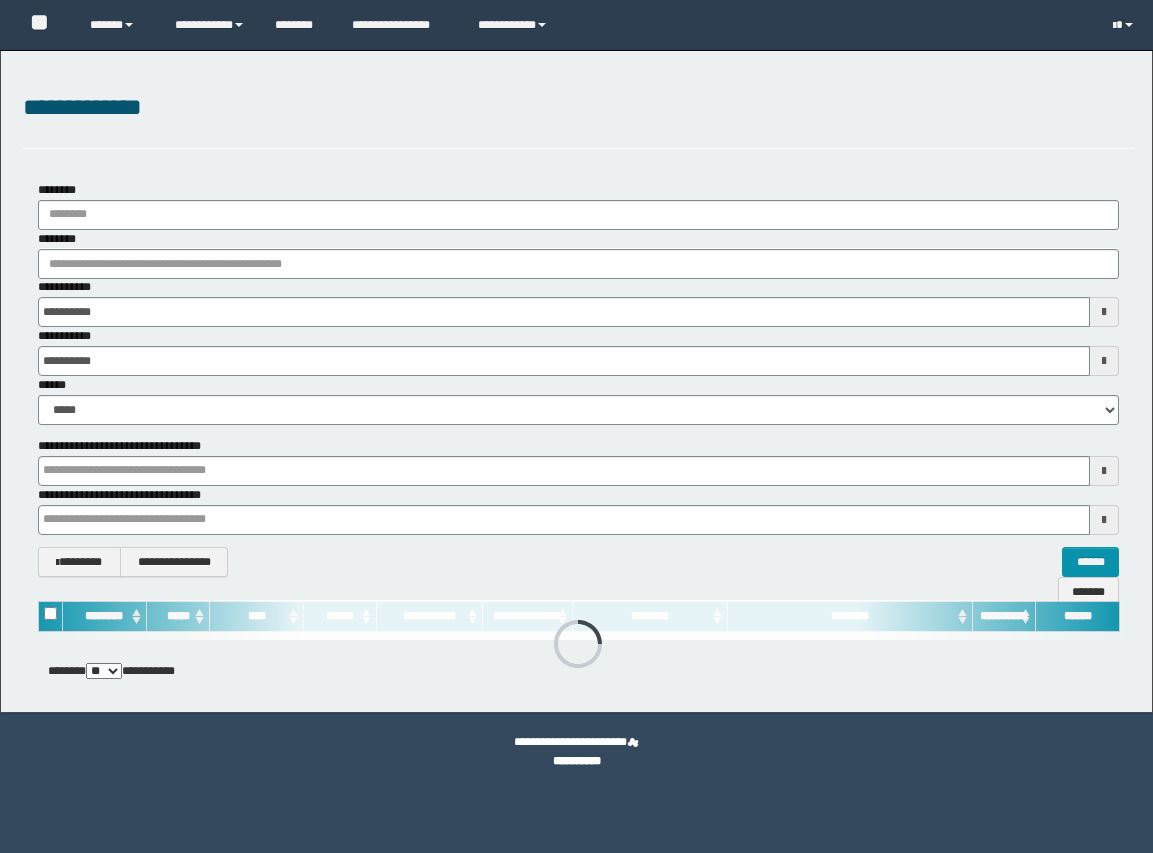 scroll, scrollTop: 0, scrollLeft: 0, axis: both 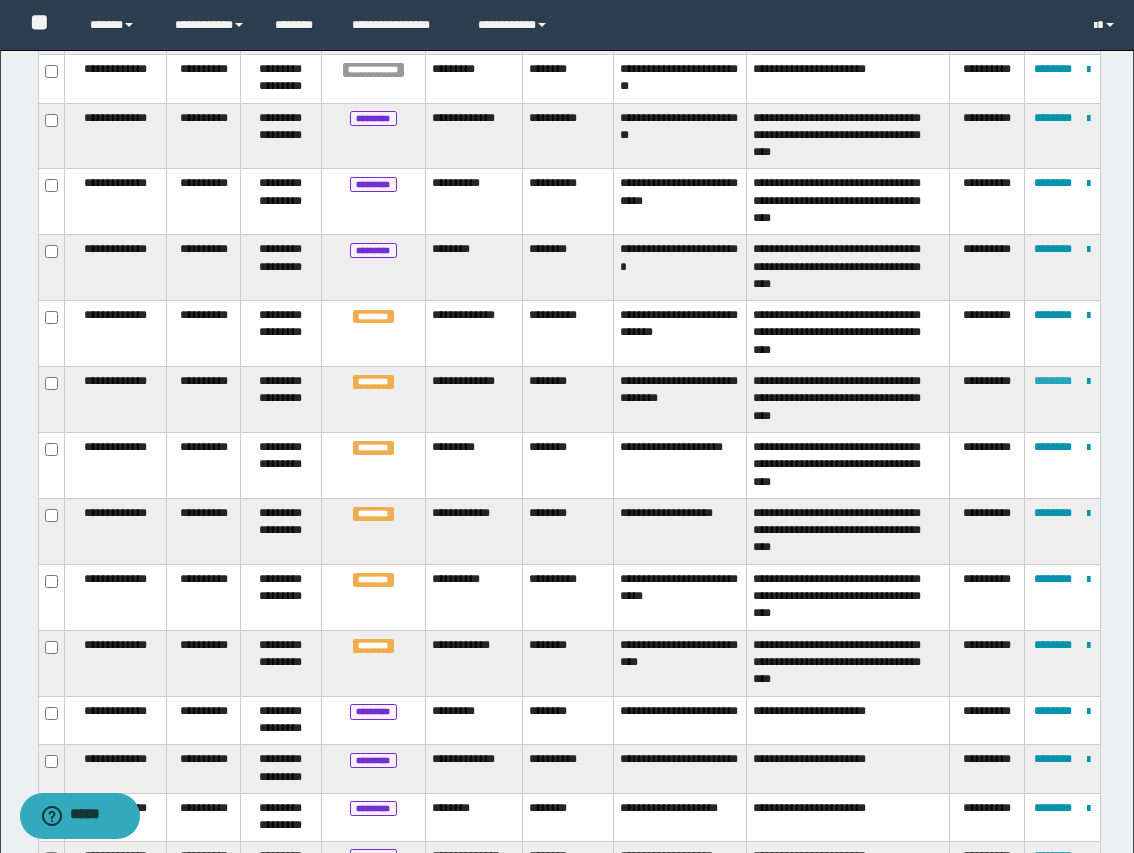 click on "********" at bounding box center (1053, 381) 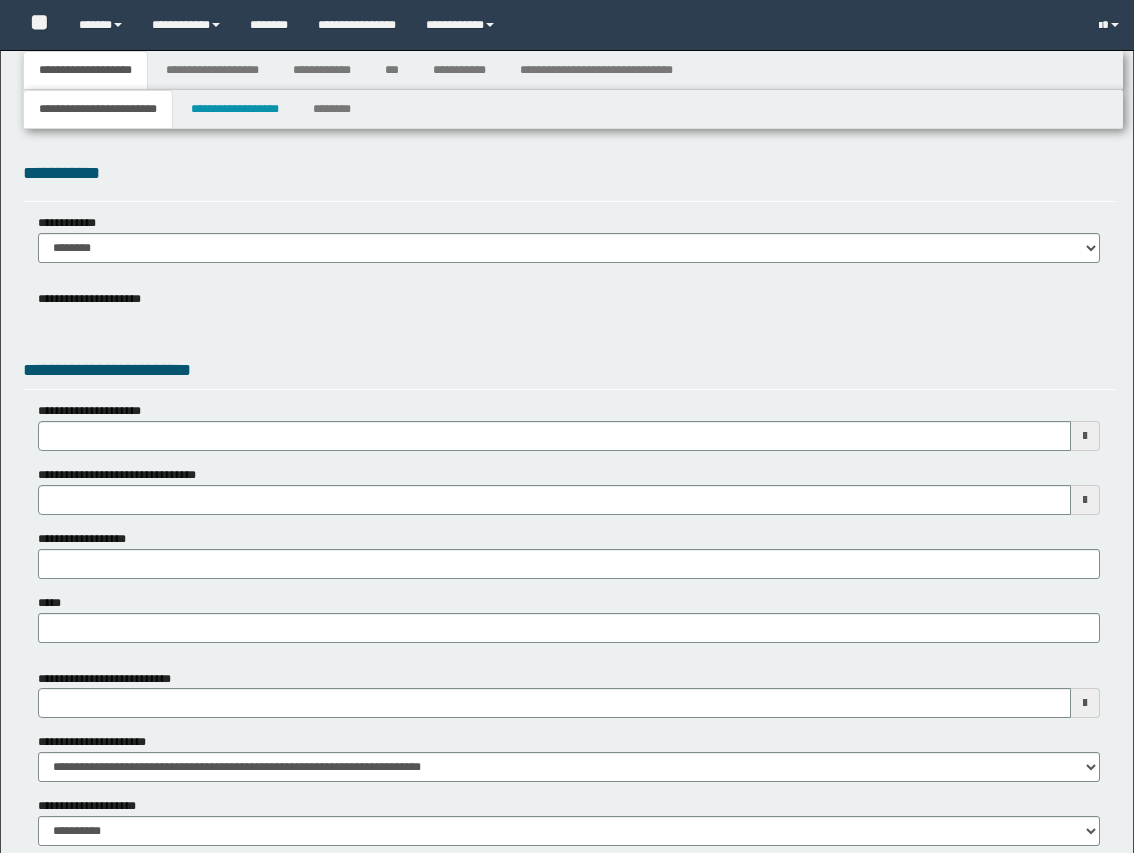 type 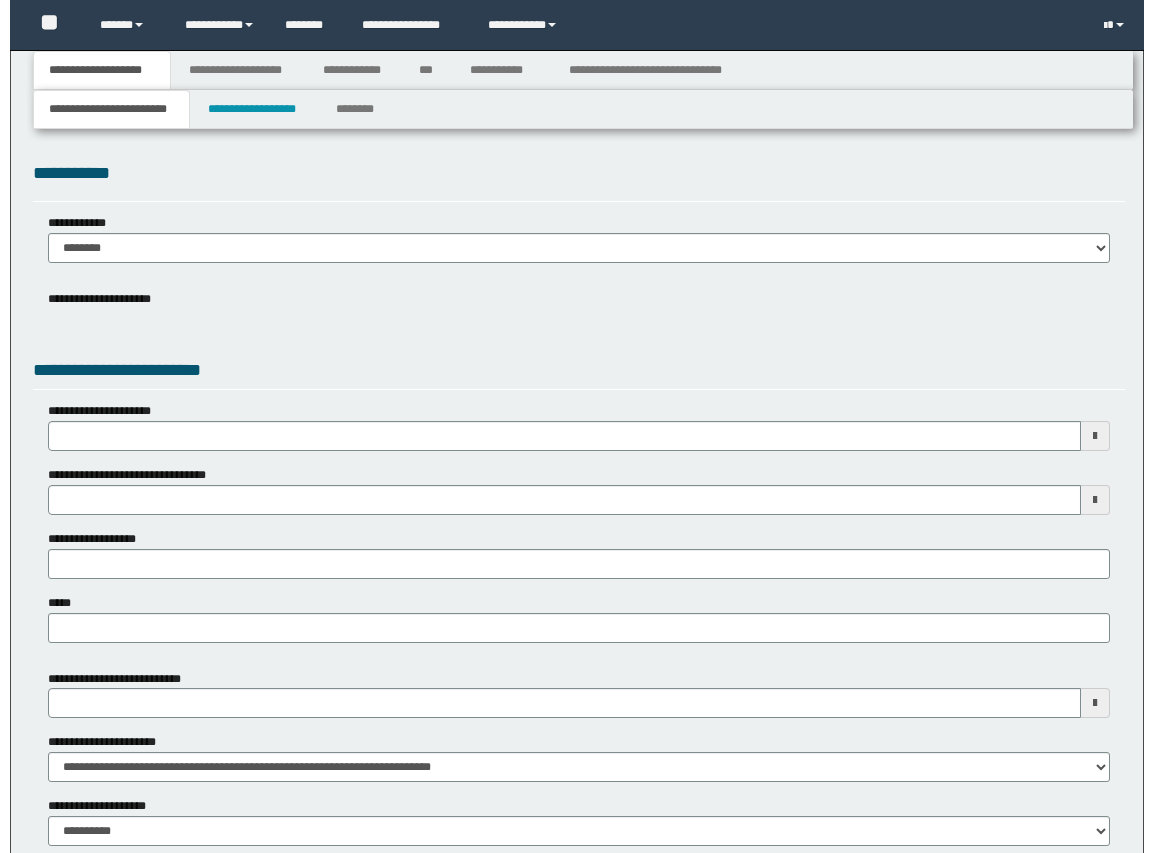 scroll, scrollTop: 0, scrollLeft: 0, axis: both 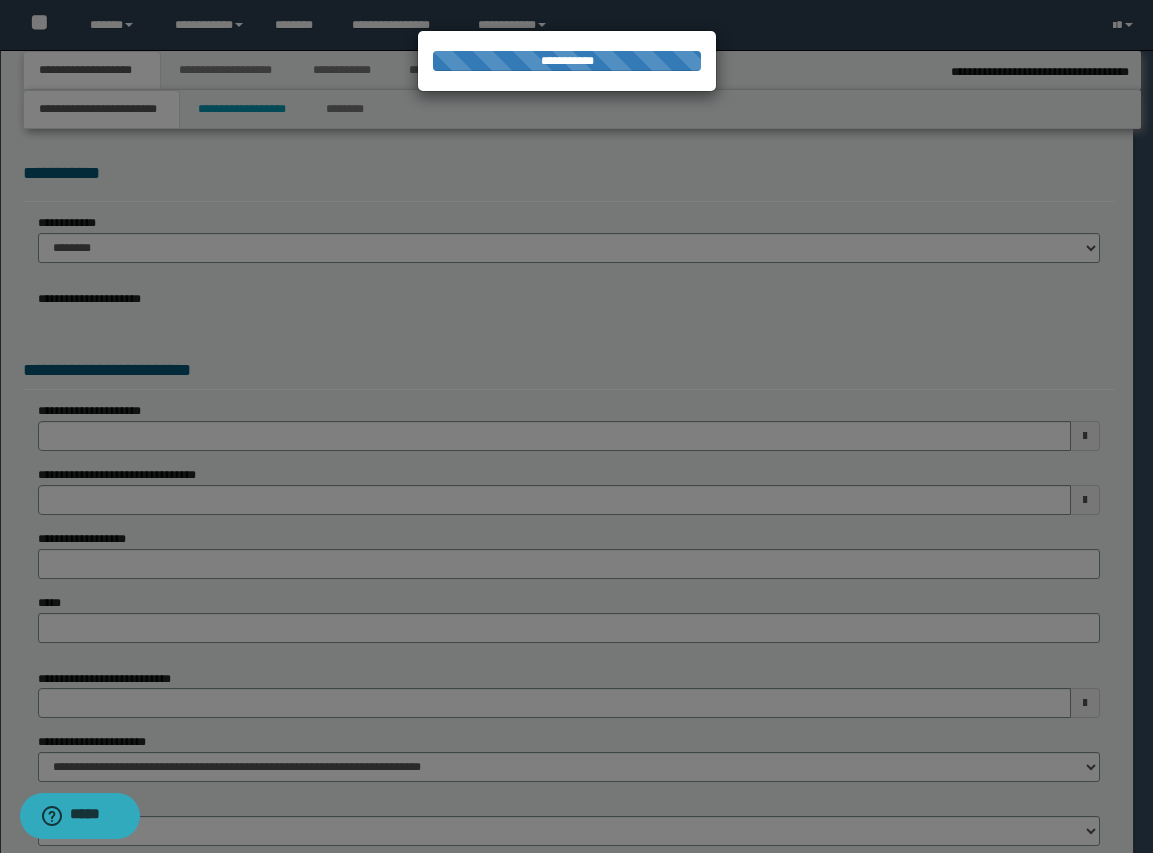 type on "**********" 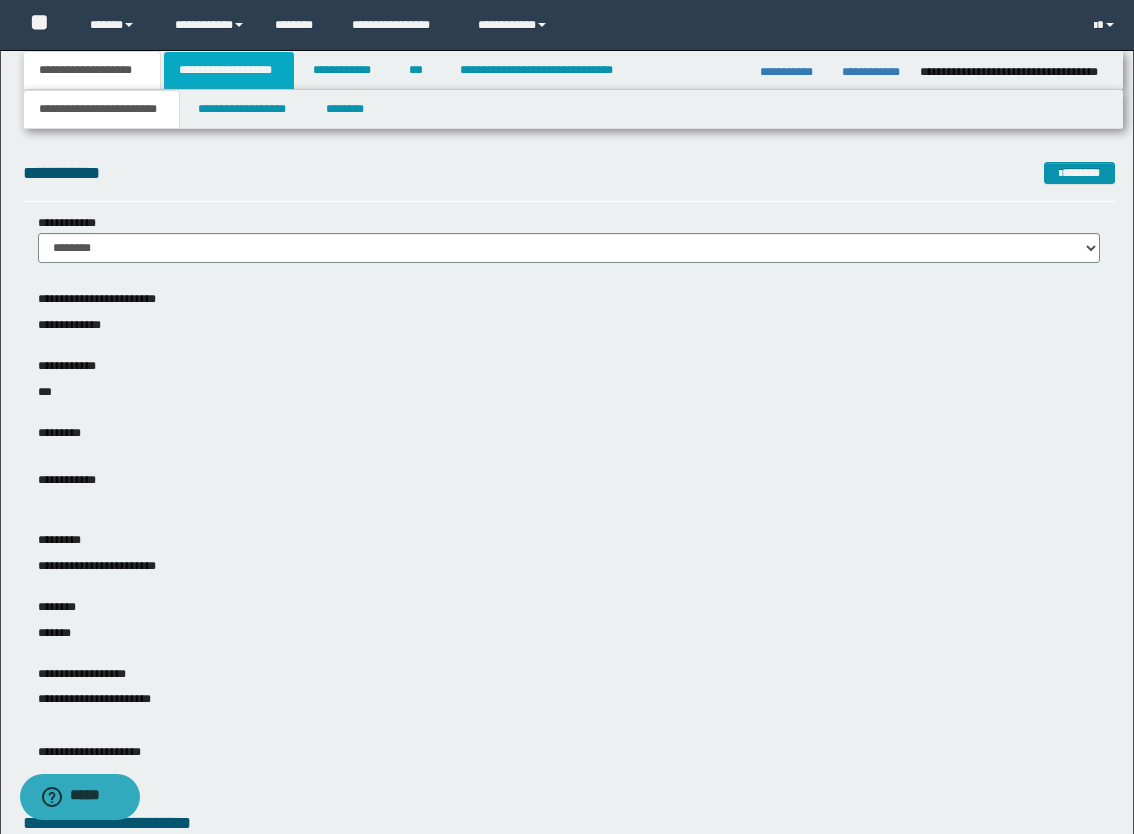 click on "**********" at bounding box center [229, 70] 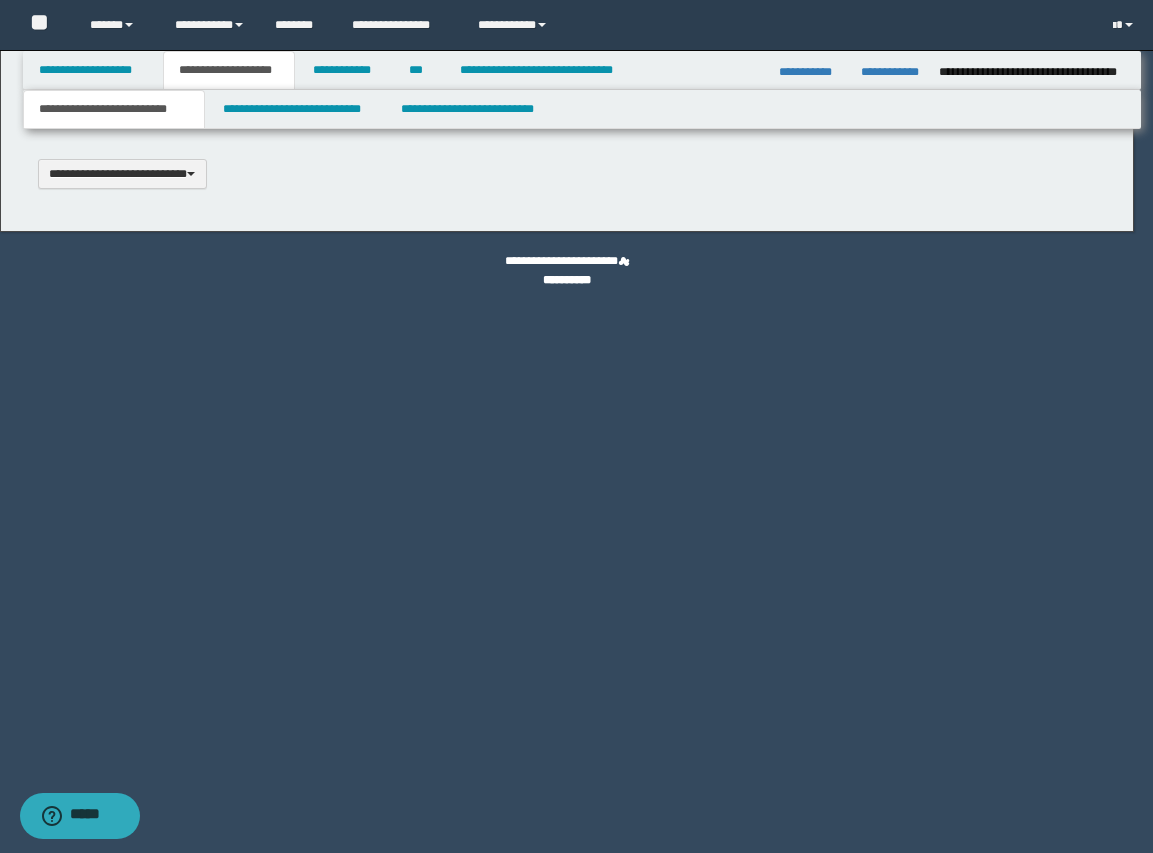 type 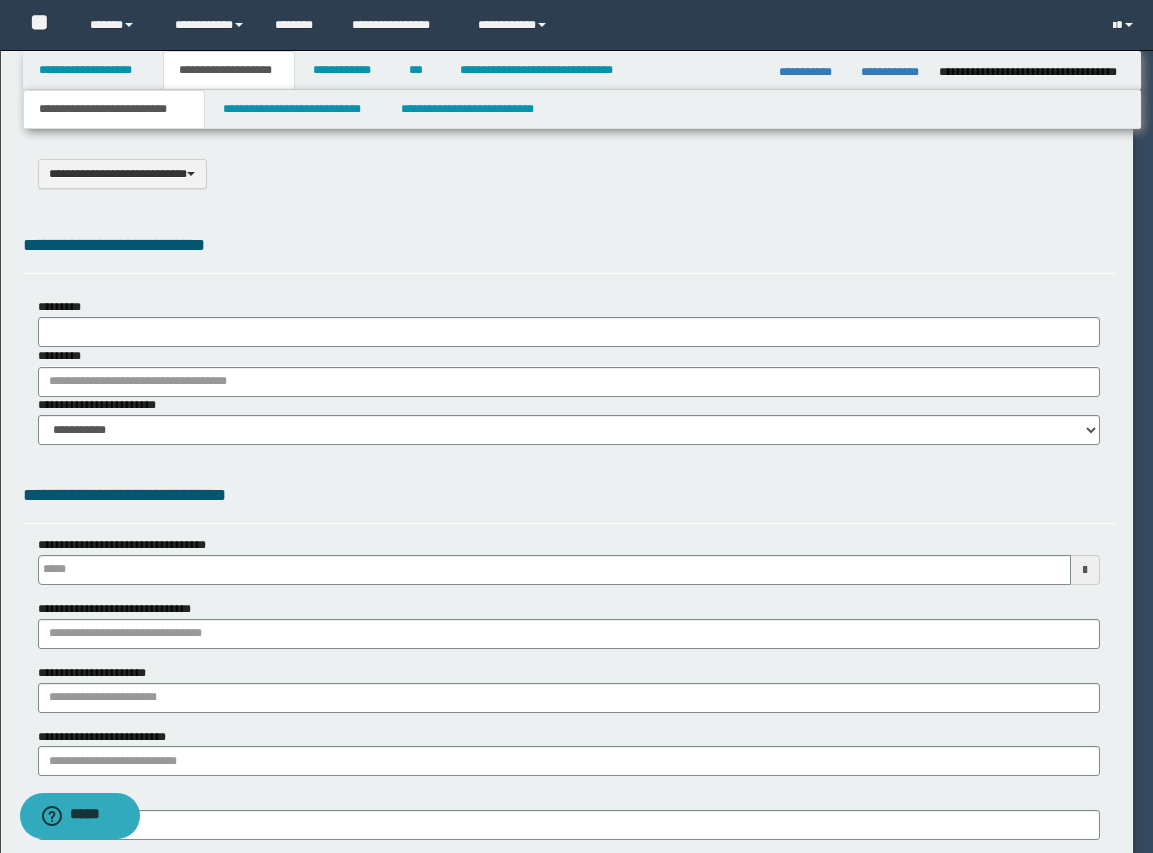 type on "**********" 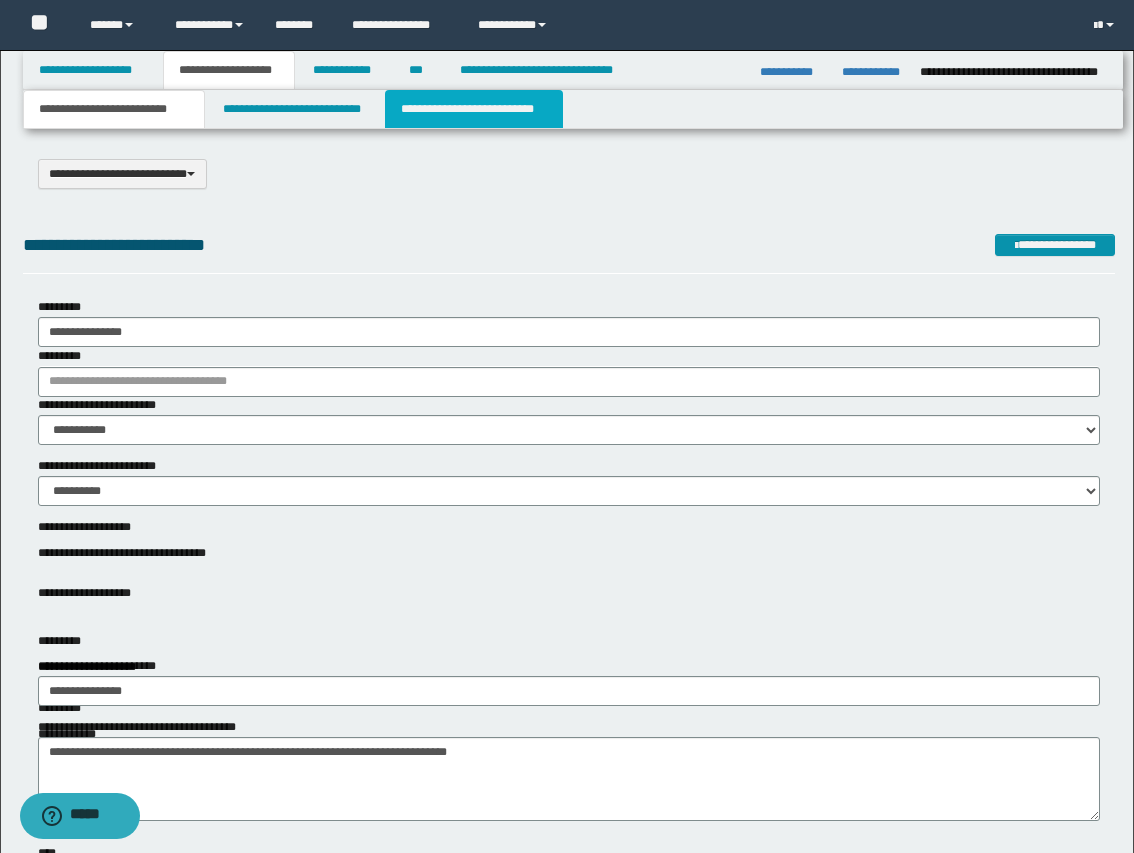 click on "**********" at bounding box center (474, 109) 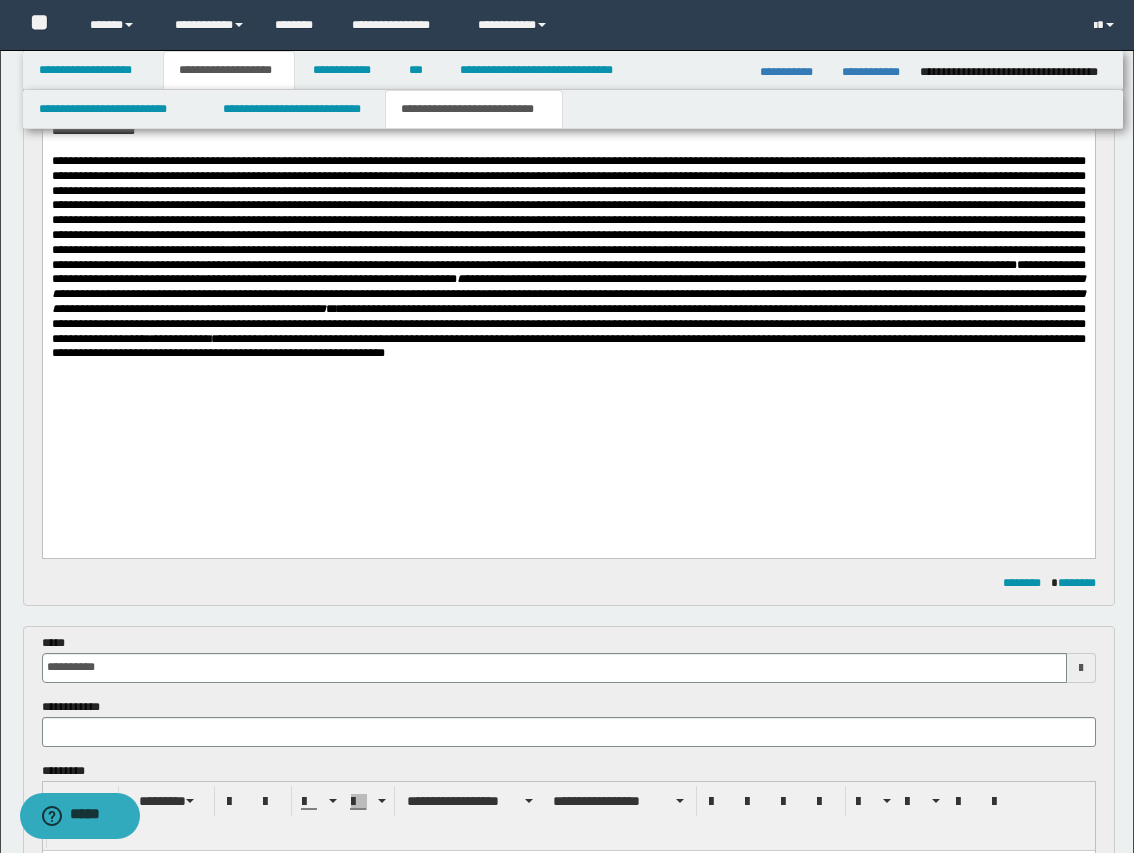 scroll, scrollTop: 875, scrollLeft: 0, axis: vertical 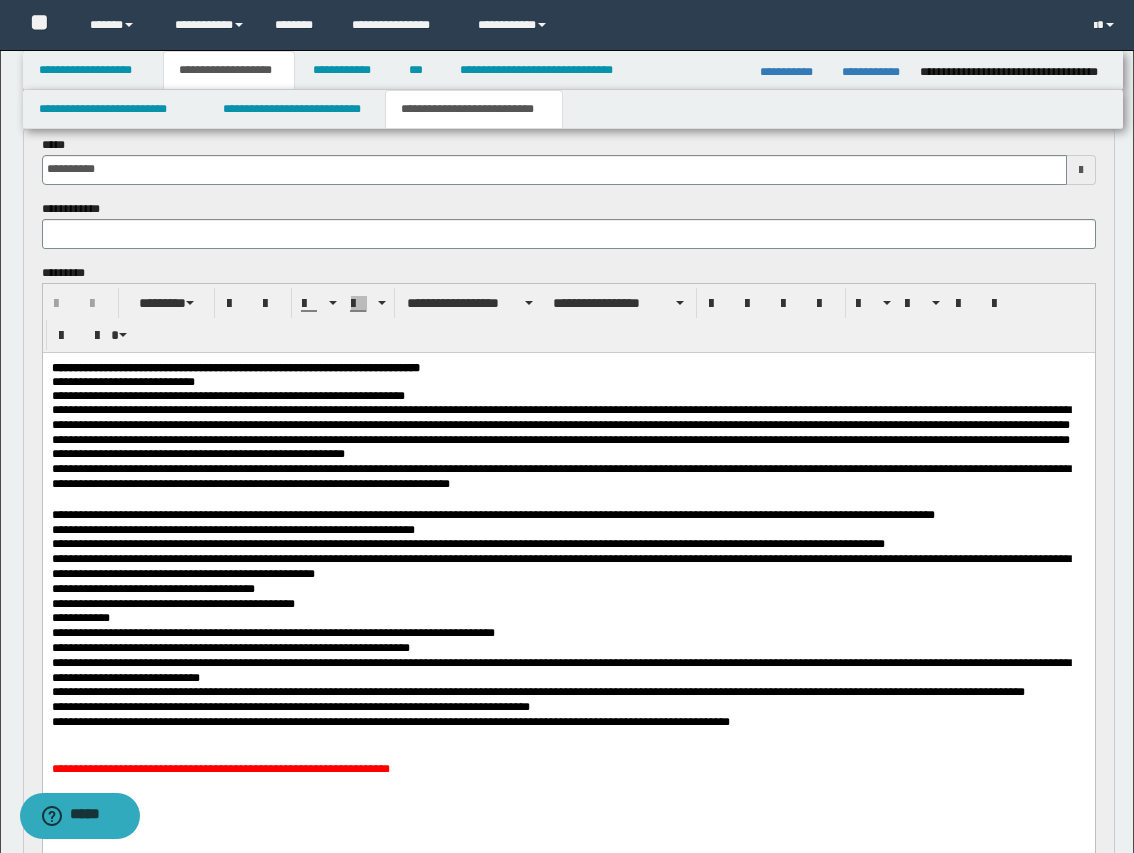drag, startPoint x: 290, startPoint y: 484, endPoint x: 276, endPoint y: 482, distance: 14.142136 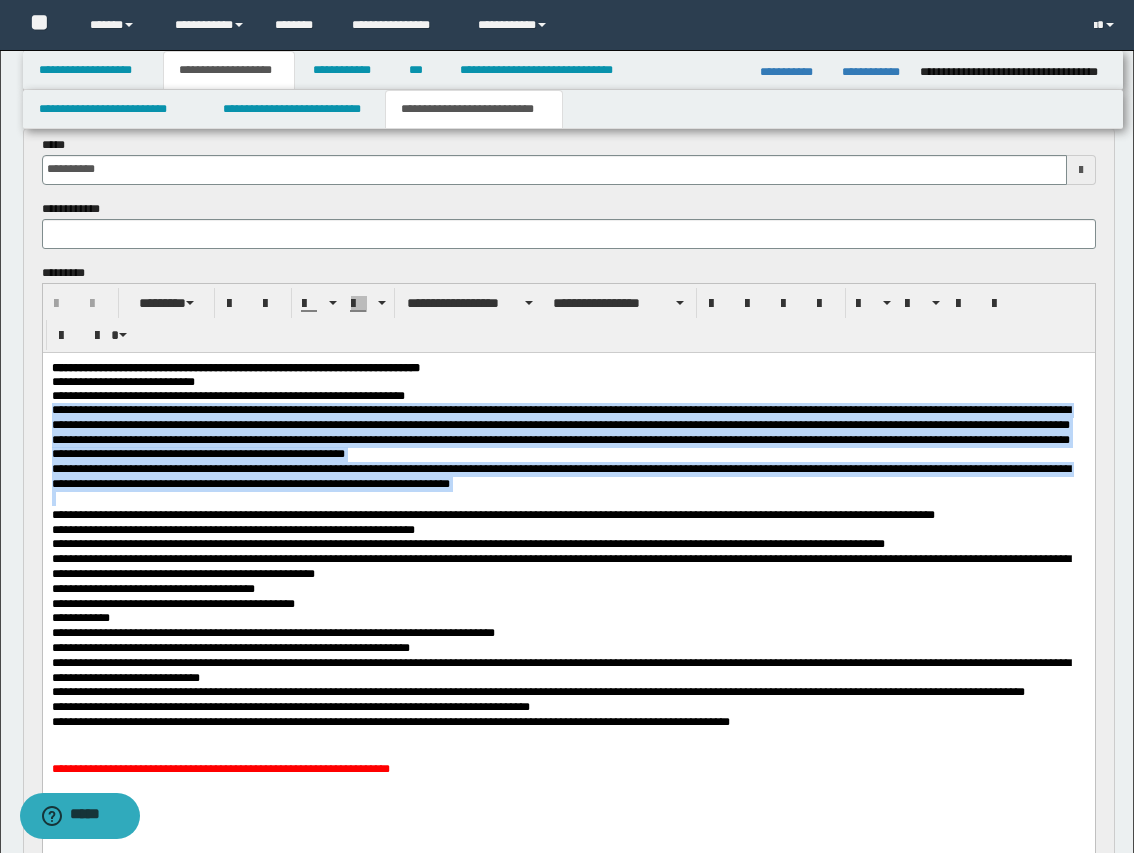 drag, startPoint x: 49, startPoint y: 419, endPoint x: 602, endPoint y: 507, distance: 559.958 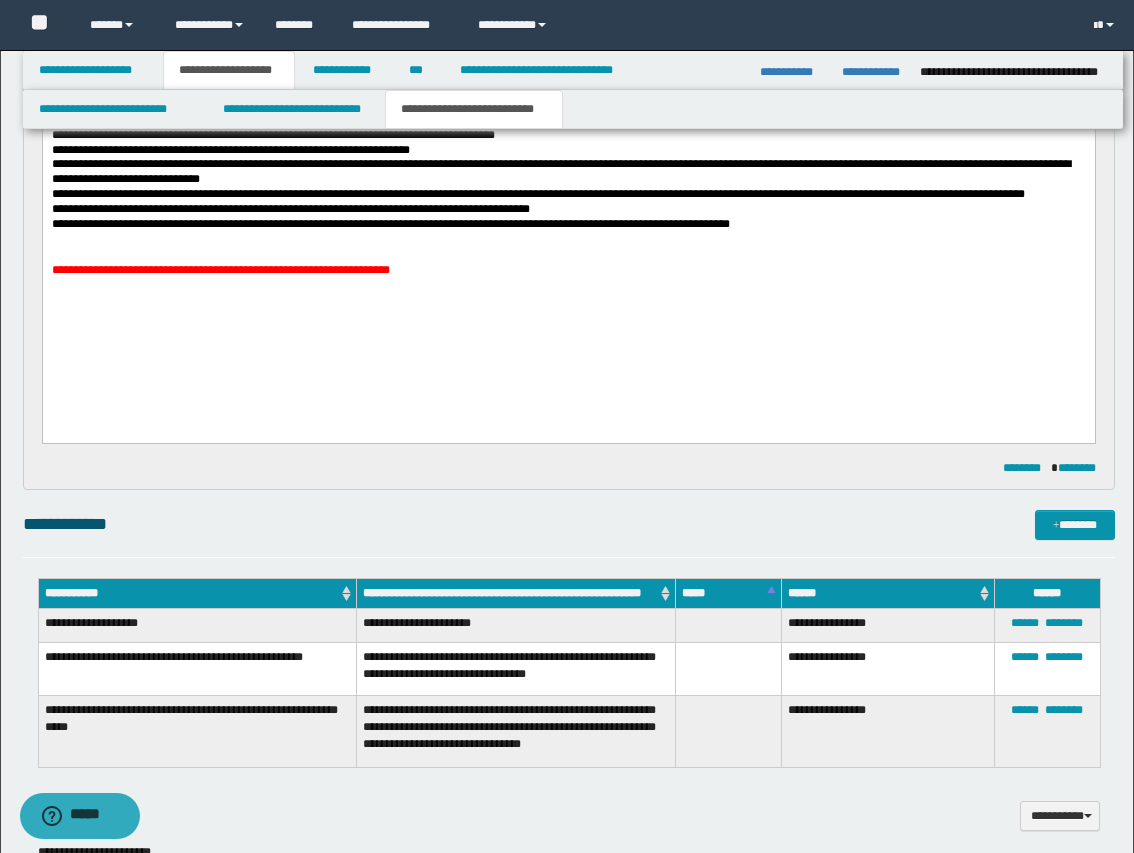 scroll, scrollTop: 1500, scrollLeft: 0, axis: vertical 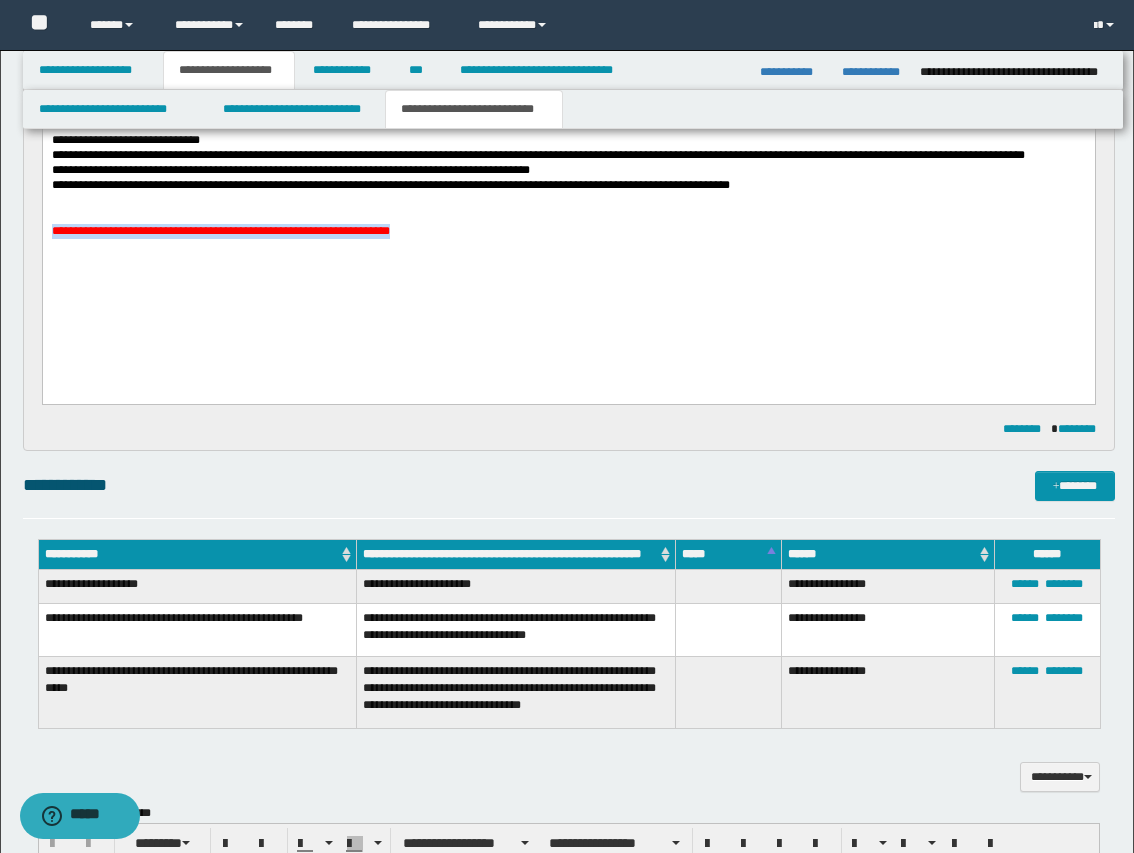 drag, startPoint x: 49, startPoint y: 284, endPoint x: 554, endPoint y: 311, distance: 505.72125 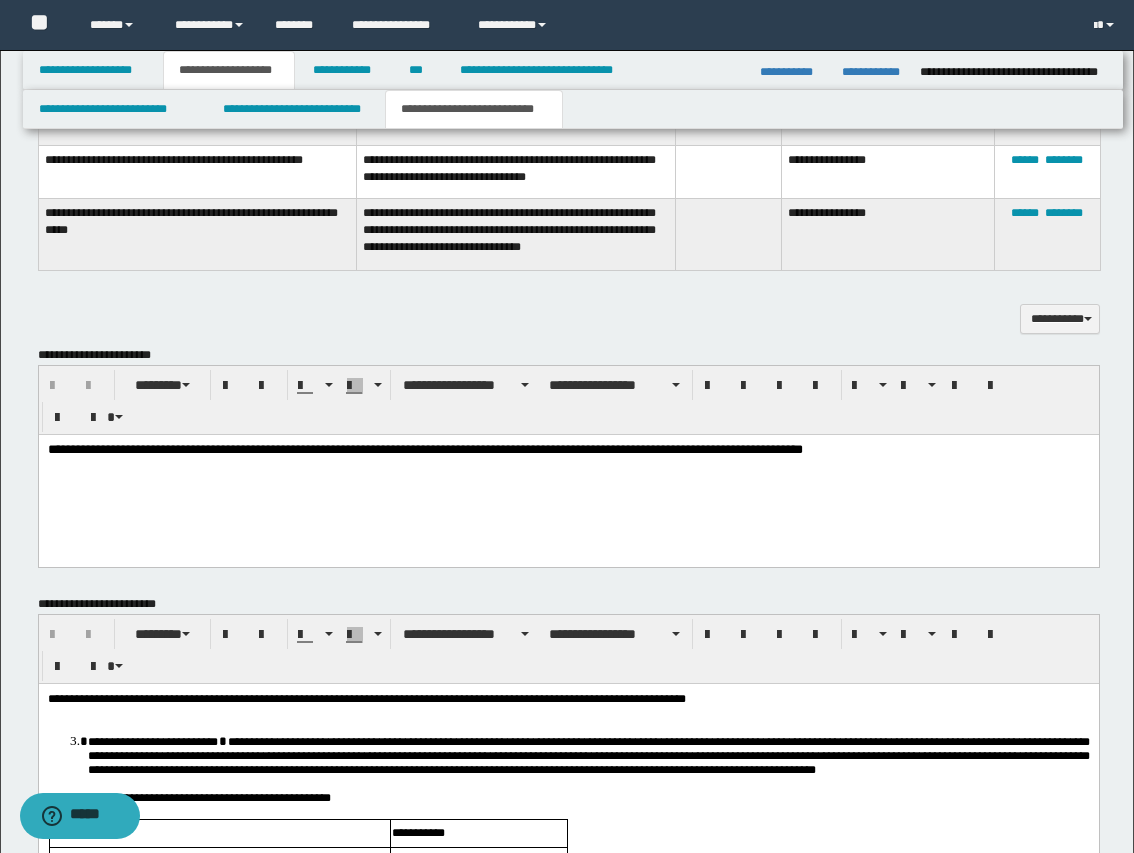 scroll, scrollTop: 2000, scrollLeft: 0, axis: vertical 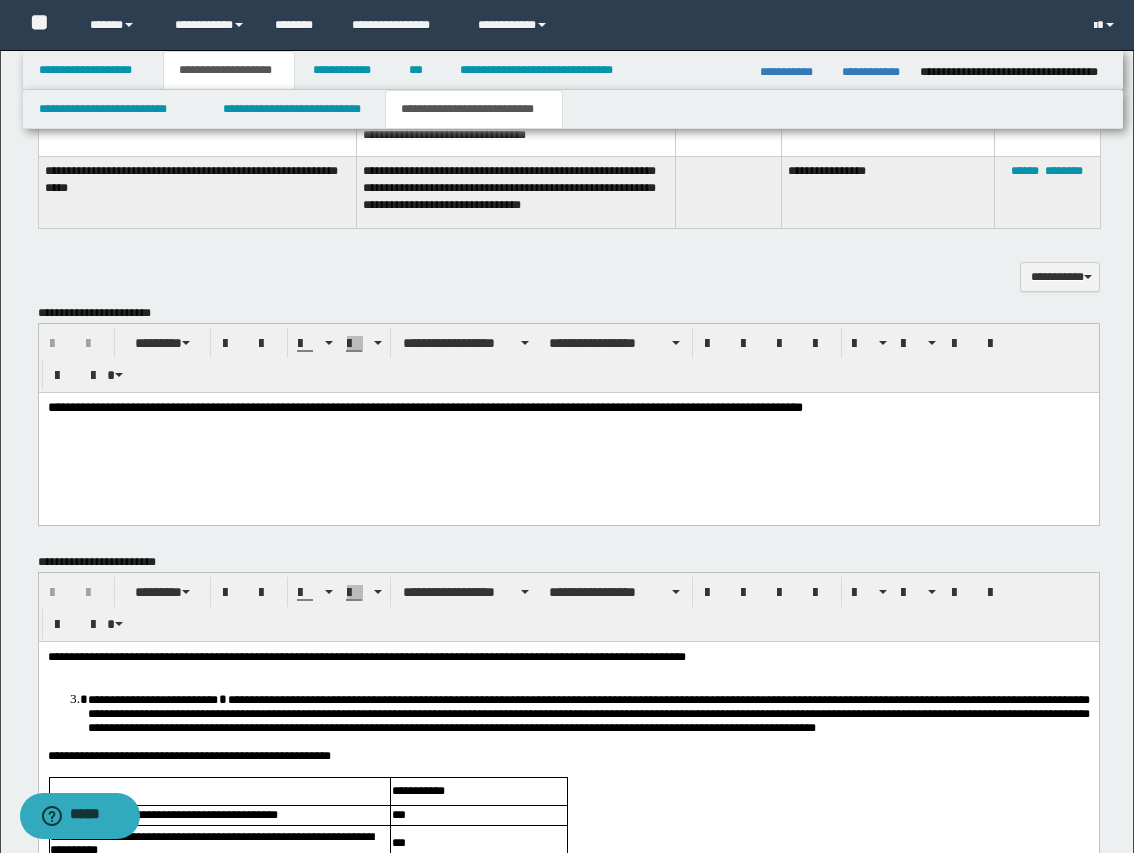 click on "**********" at bounding box center [568, 434] 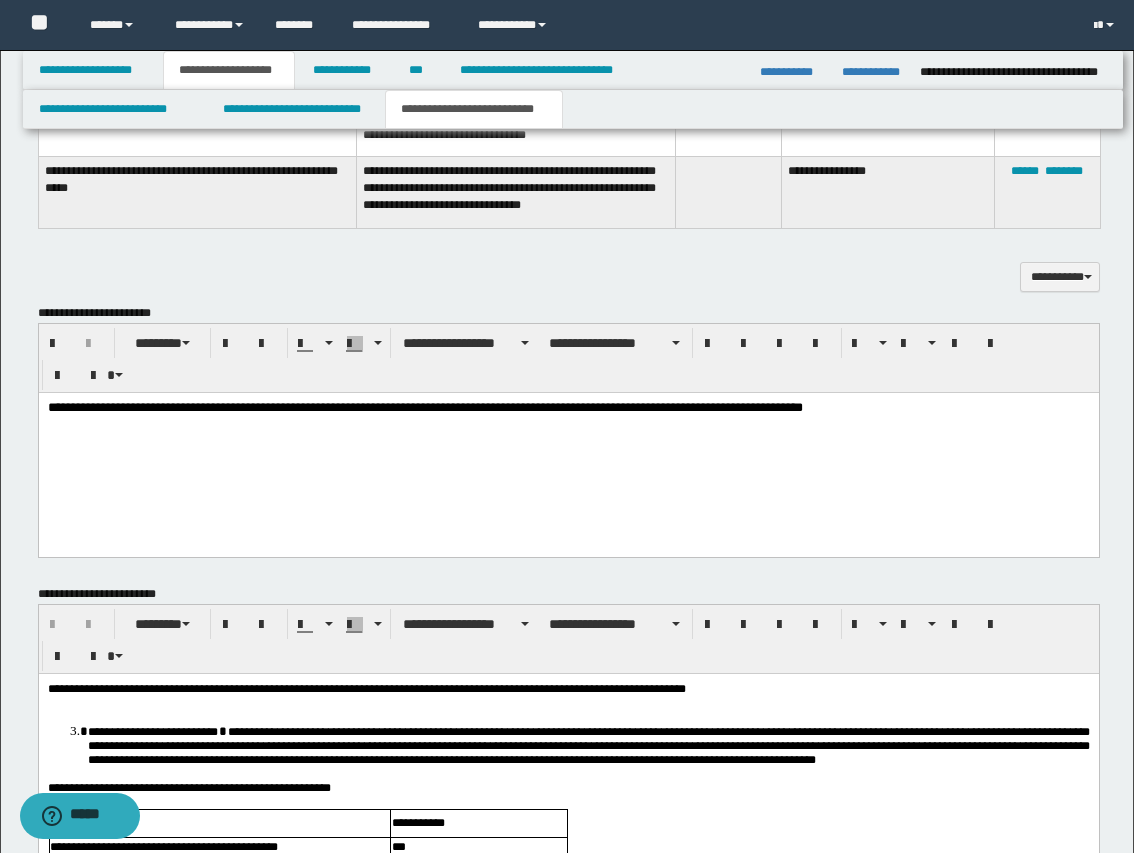 type 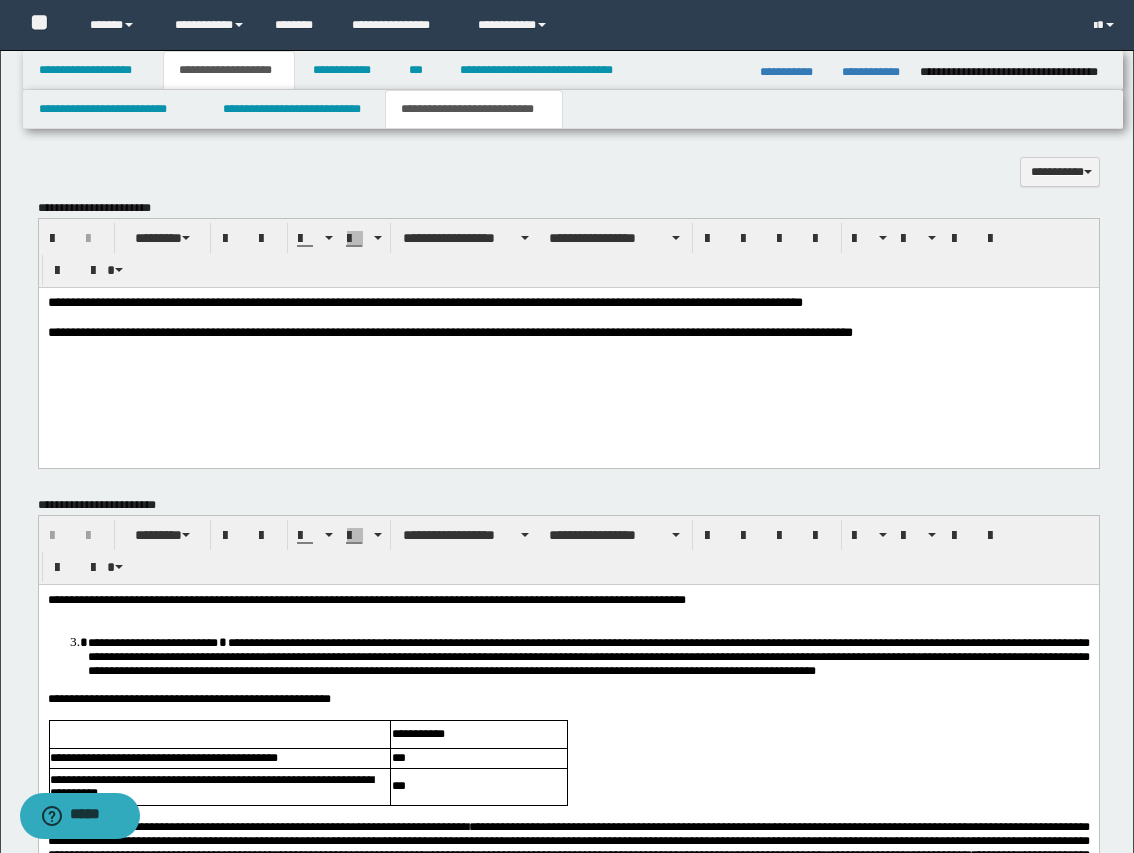 scroll, scrollTop: 2000, scrollLeft: 0, axis: vertical 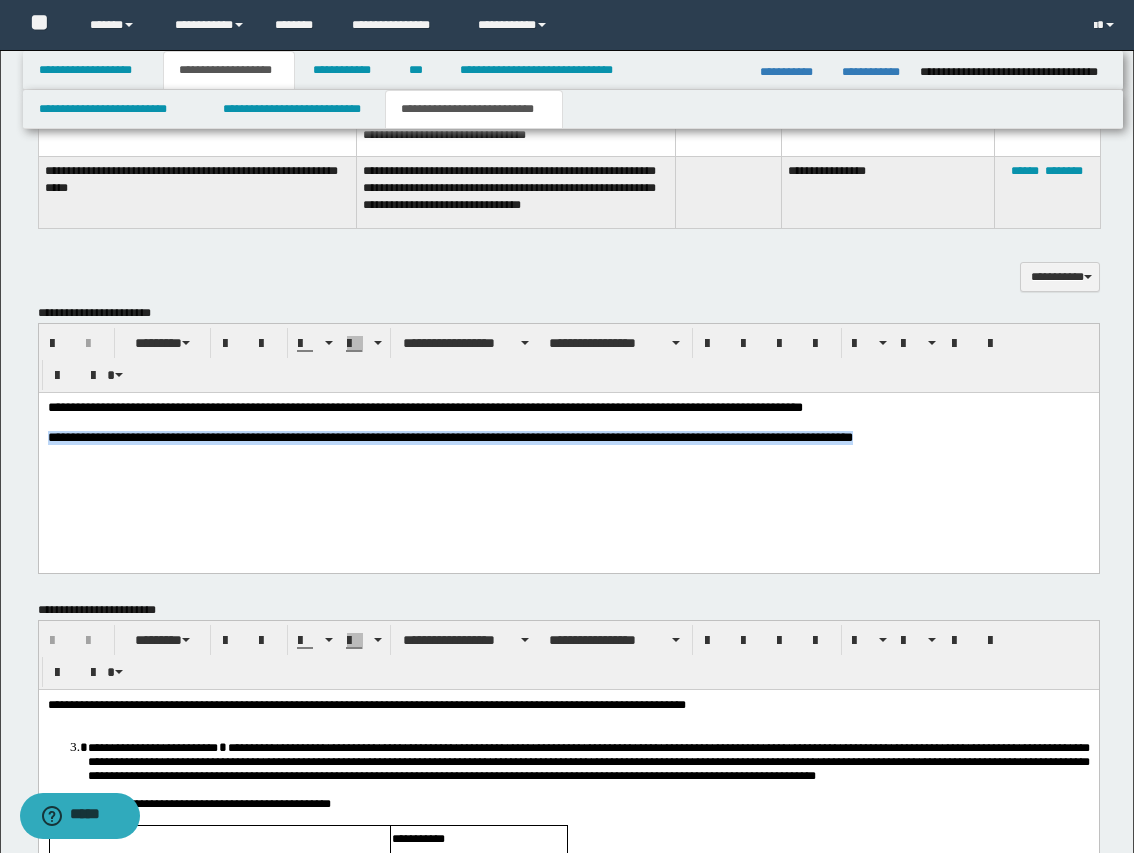 drag, startPoint x: 45, startPoint y: 436, endPoint x: 288, endPoint y: 467, distance: 244.96939 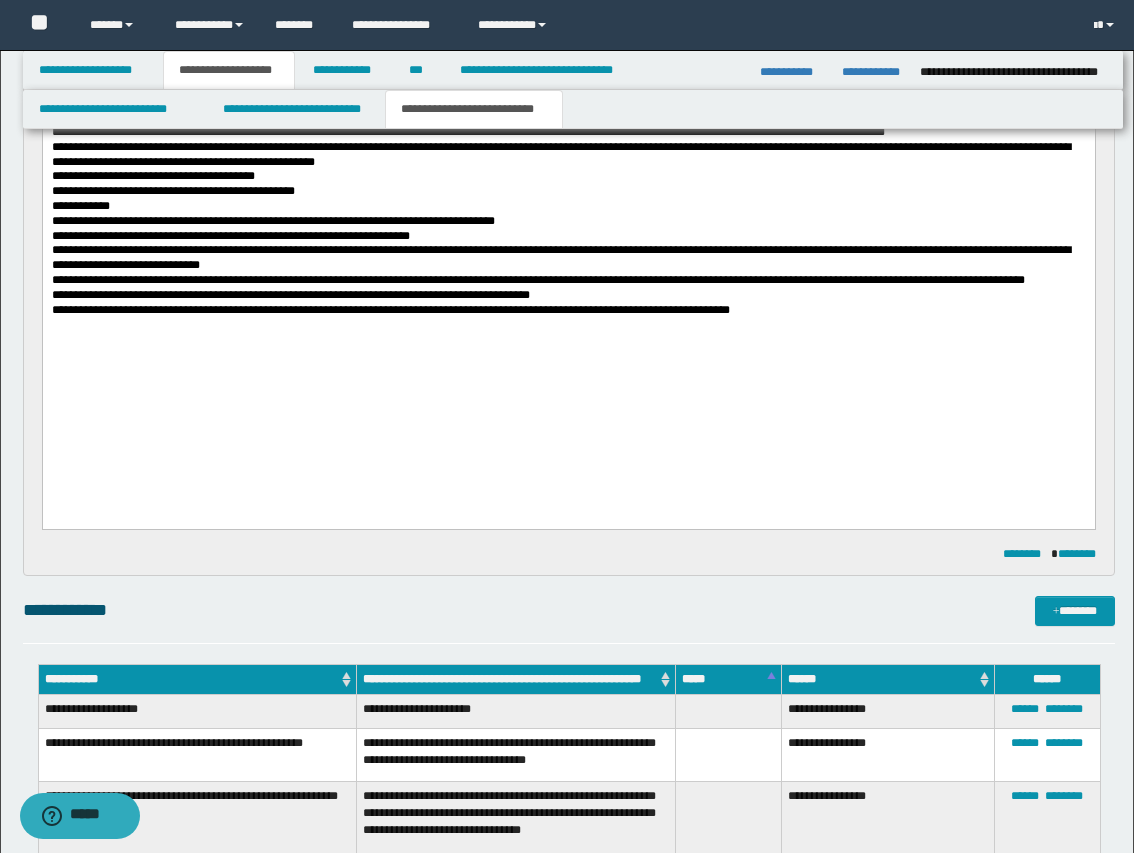 scroll, scrollTop: 1250, scrollLeft: 0, axis: vertical 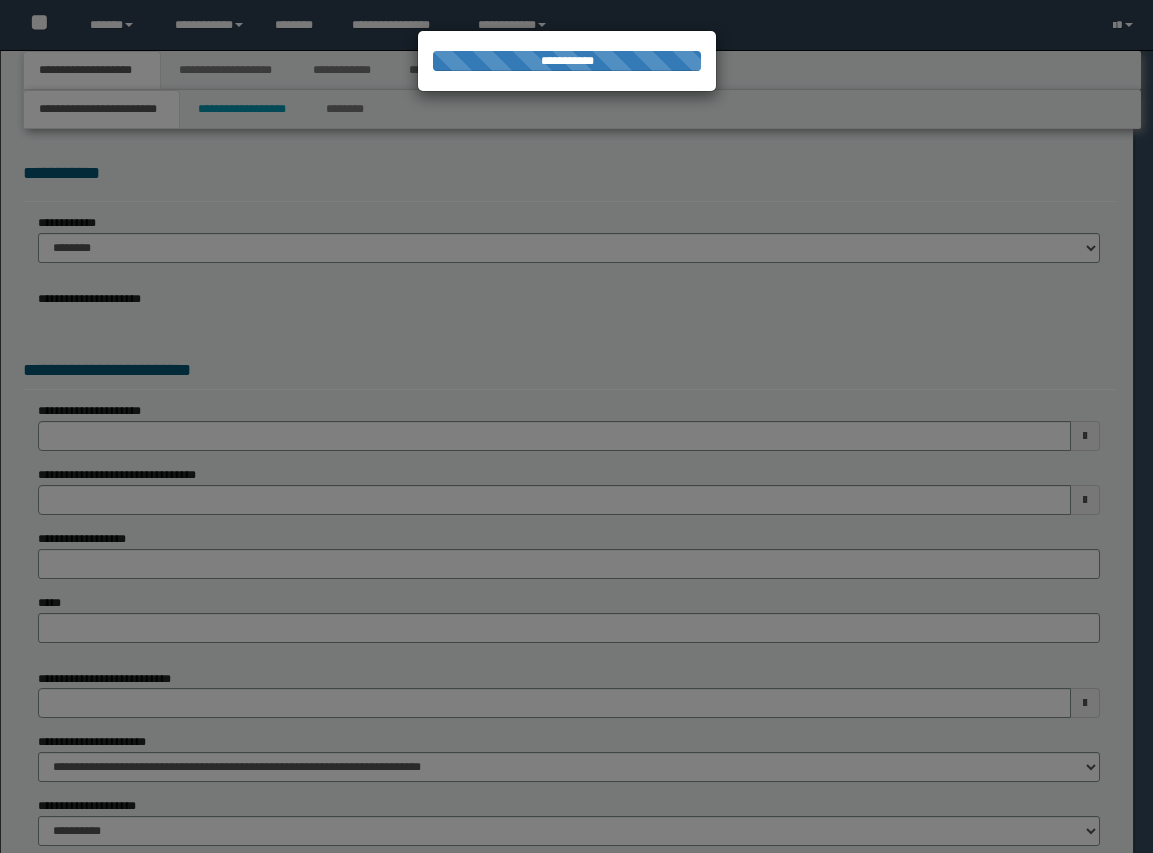 select on "**" 